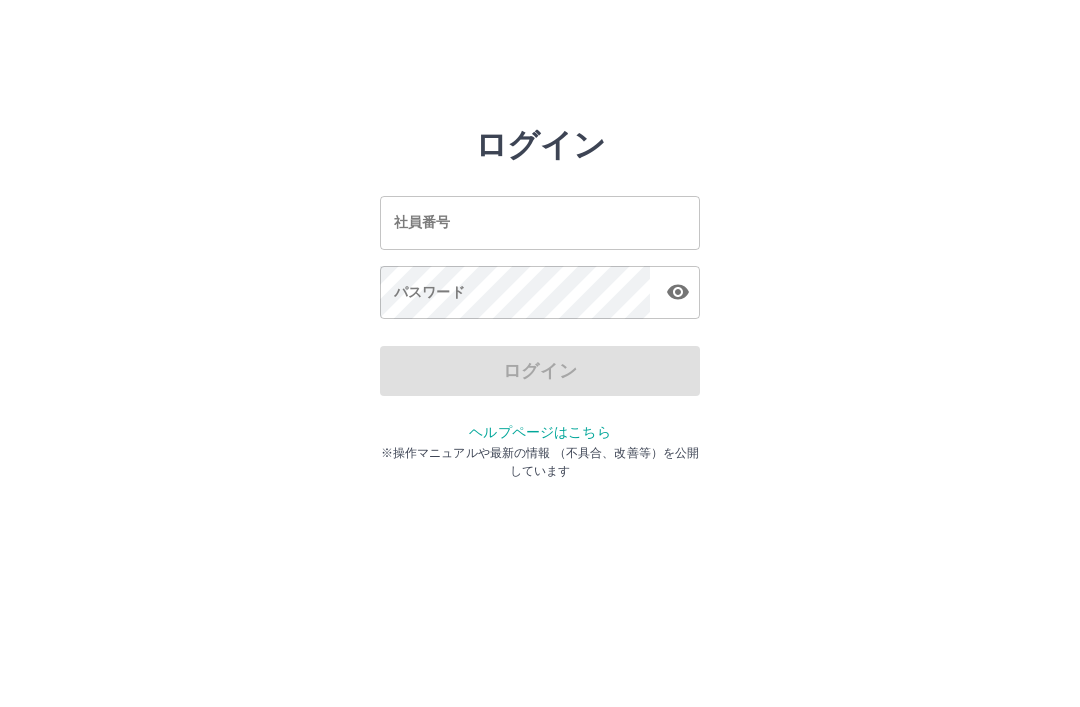 scroll, scrollTop: 0, scrollLeft: 0, axis: both 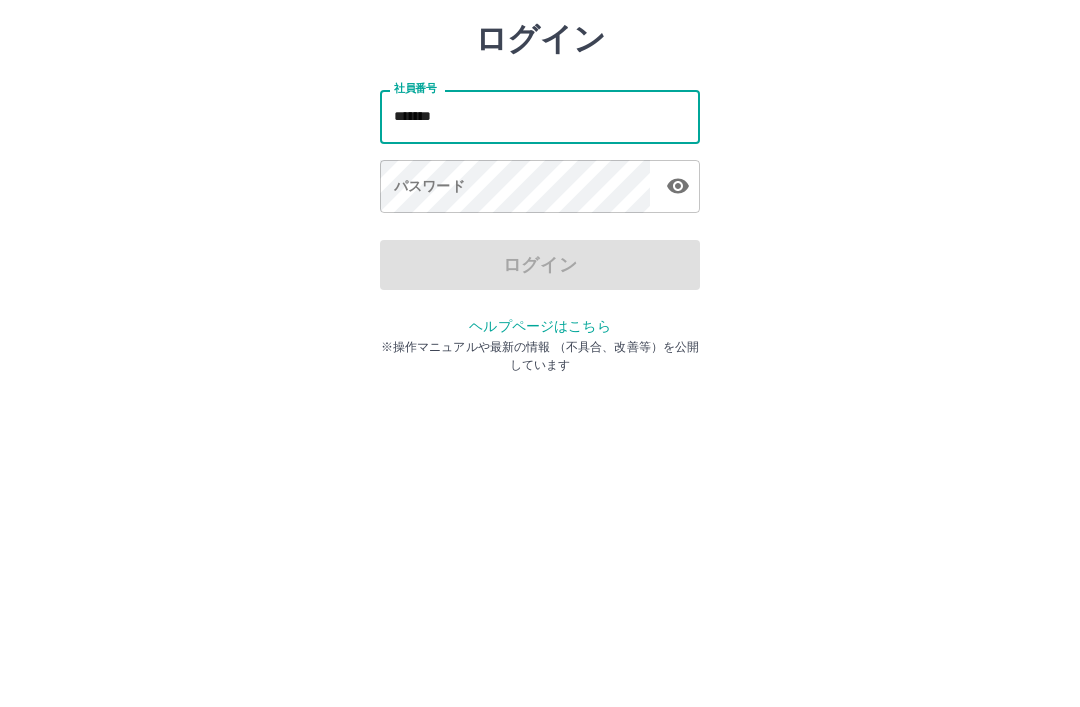 type on "*******" 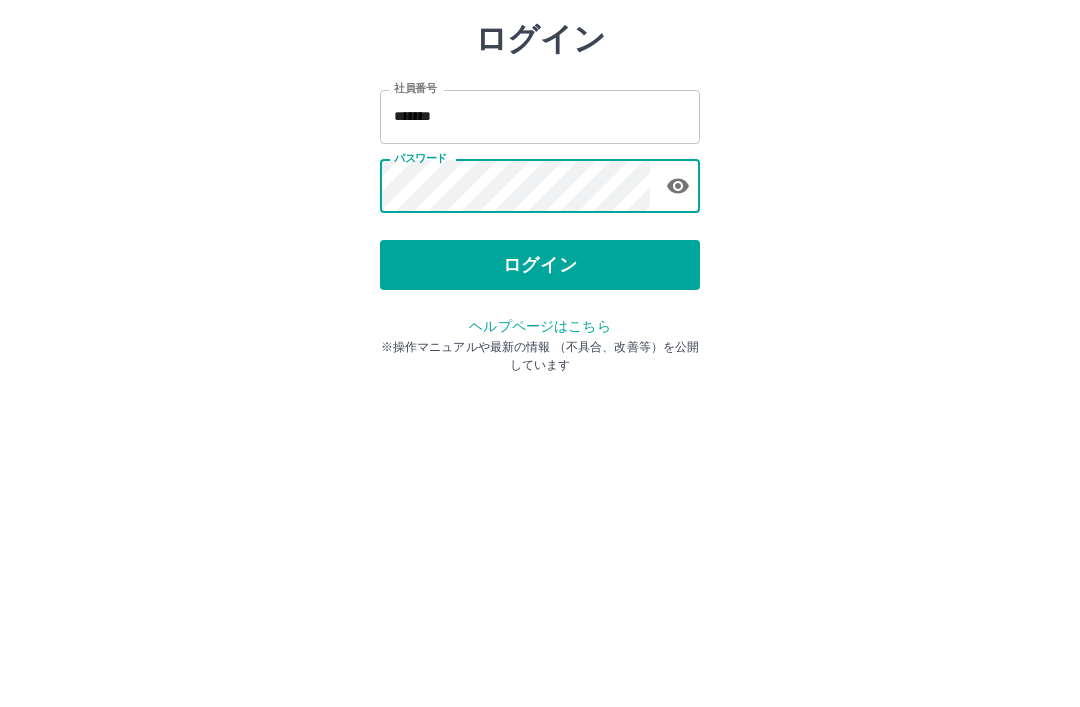 click on "ログイン" at bounding box center [540, 371] 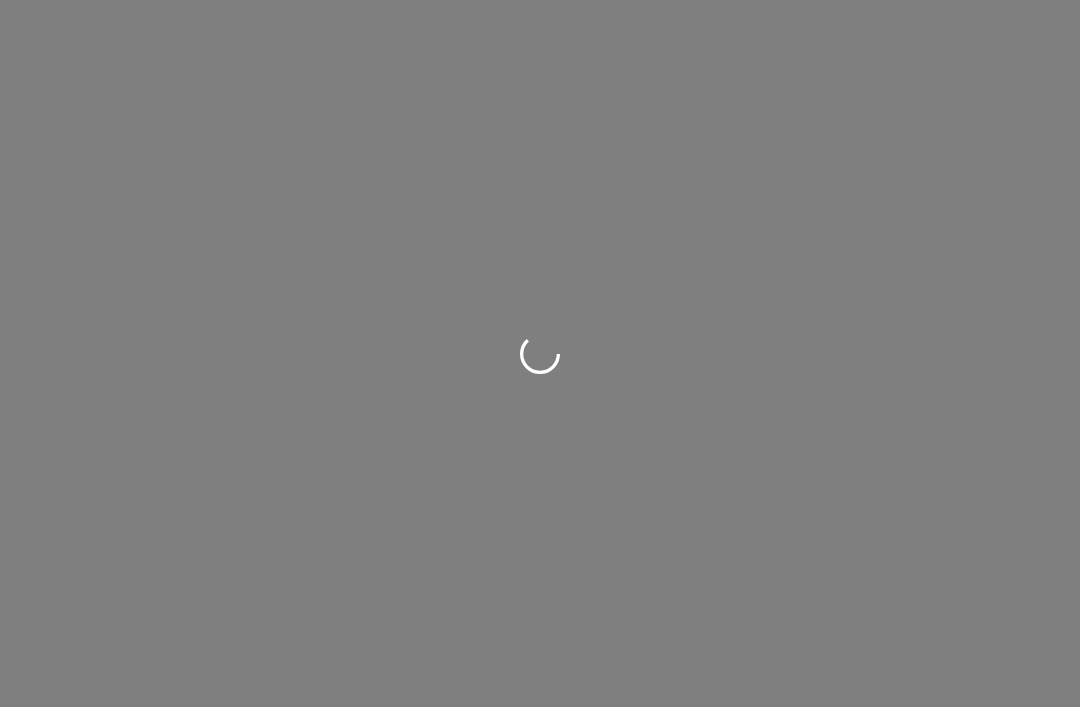 scroll, scrollTop: 0, scrollLeft: 0, axis: both 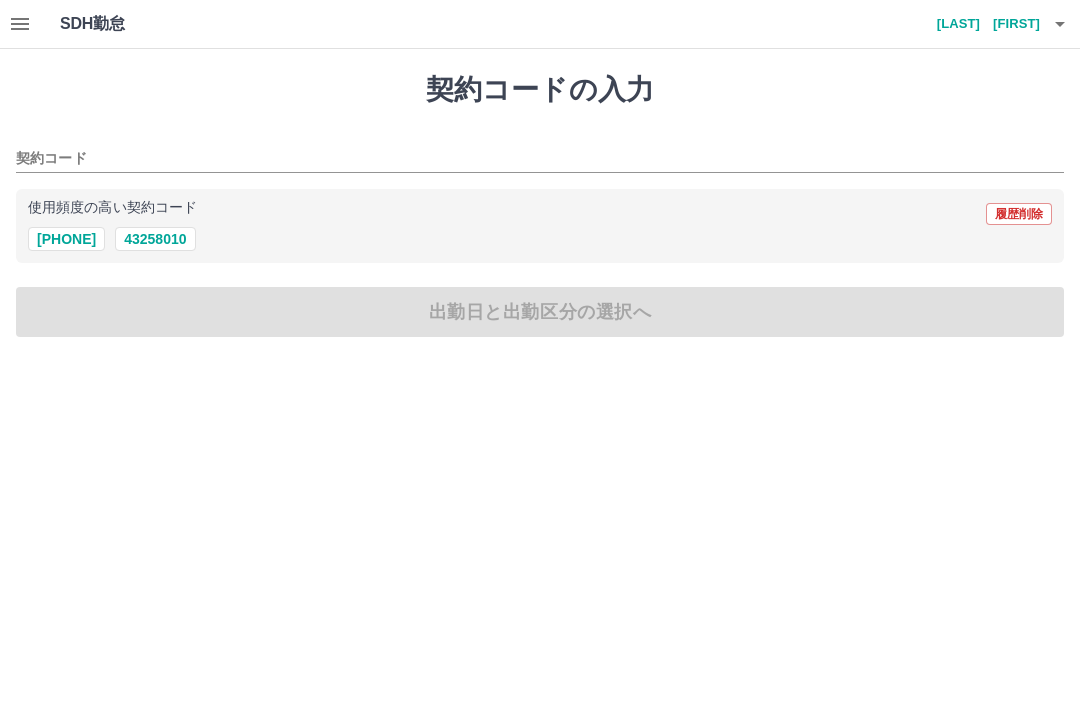 click on "43258010" at bounding box center [155, 239] 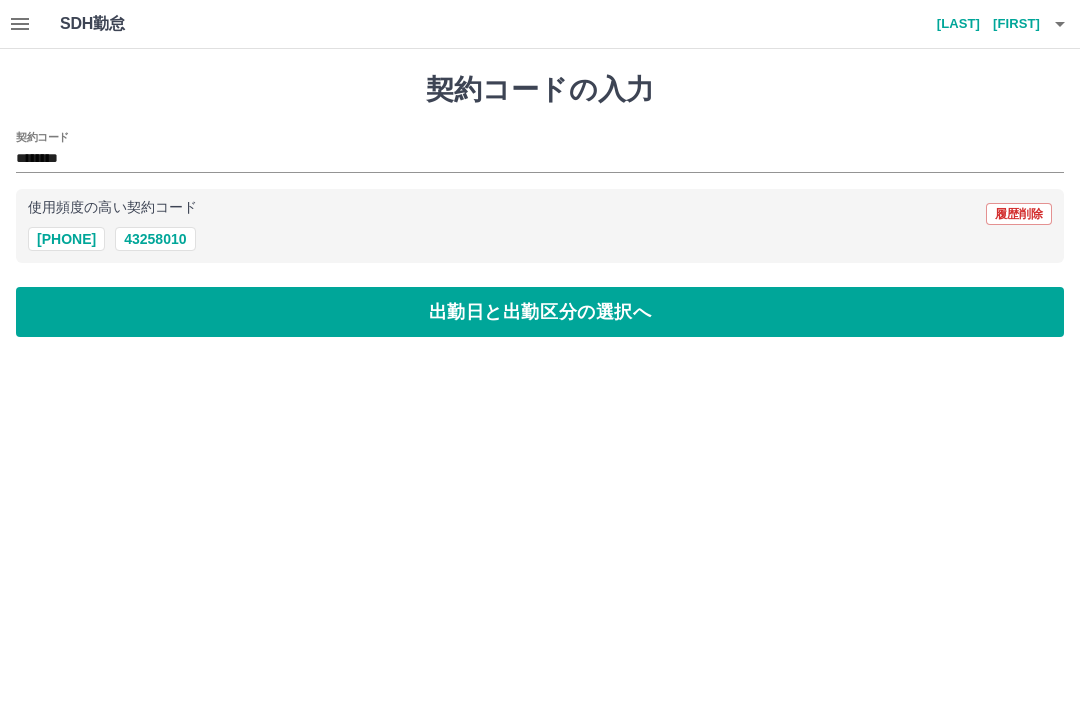 click on "出勤日と出勤区分の選択へ" at bounding box center [540, 312] 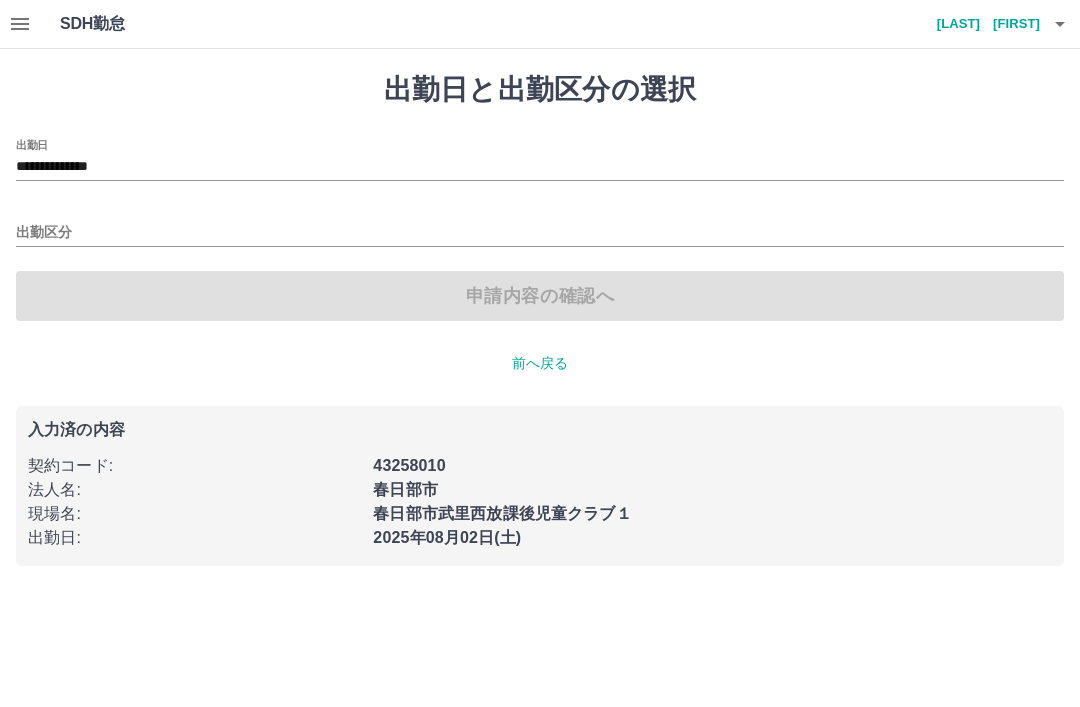 click on "**********" at bounding box center [540, 167] 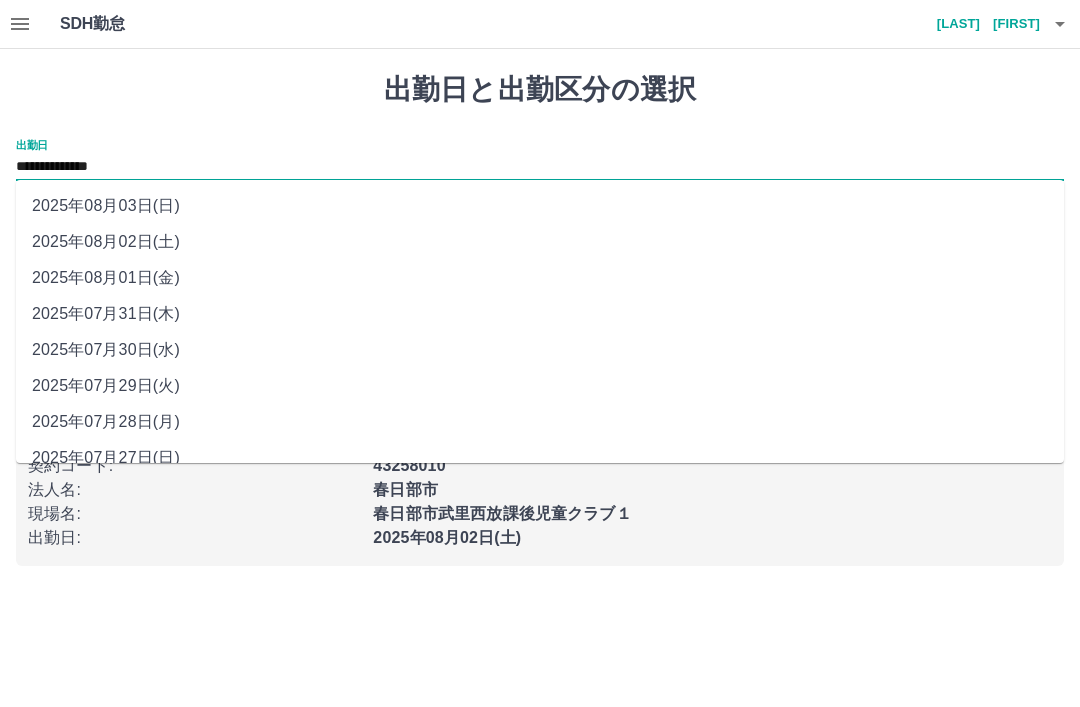 click on "2025年08月01日(金)" at bounding box center (540, 278) 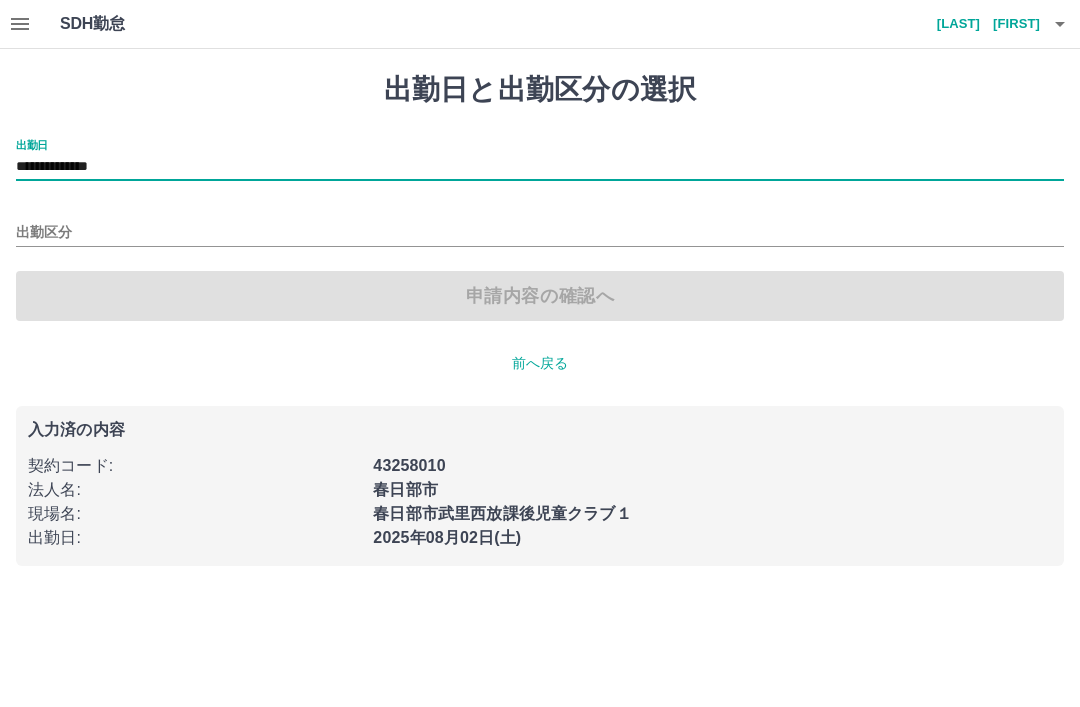 click on "出勤区分" at bounding box center (540, 233) 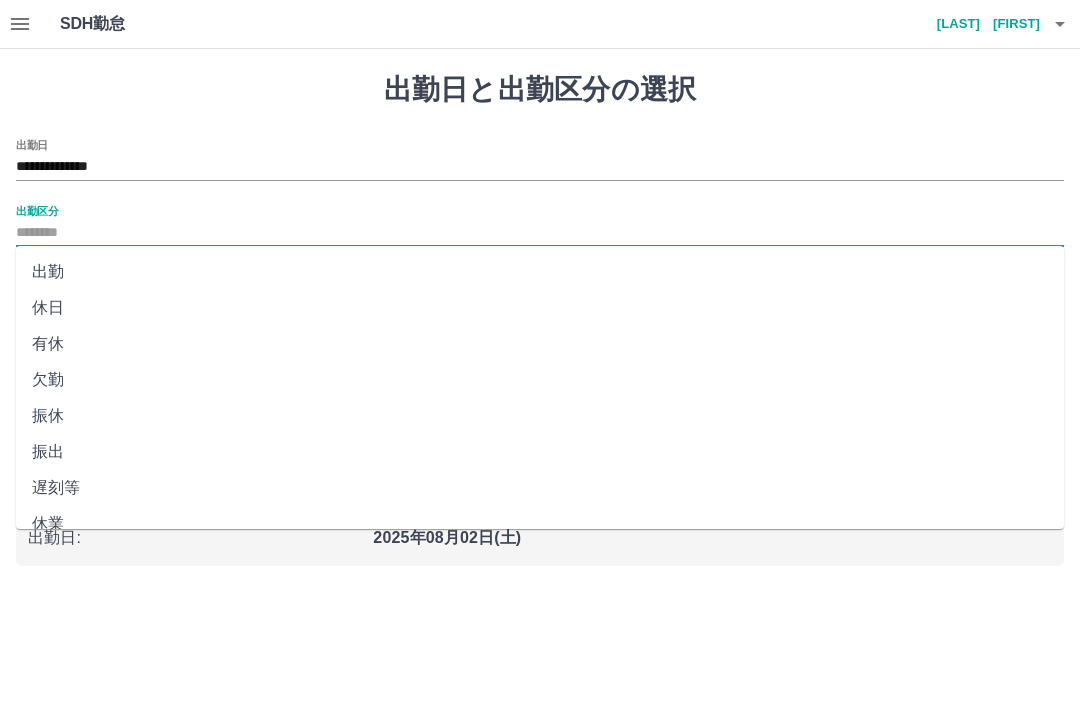 click on "休日" at bounding box center [540, 308] 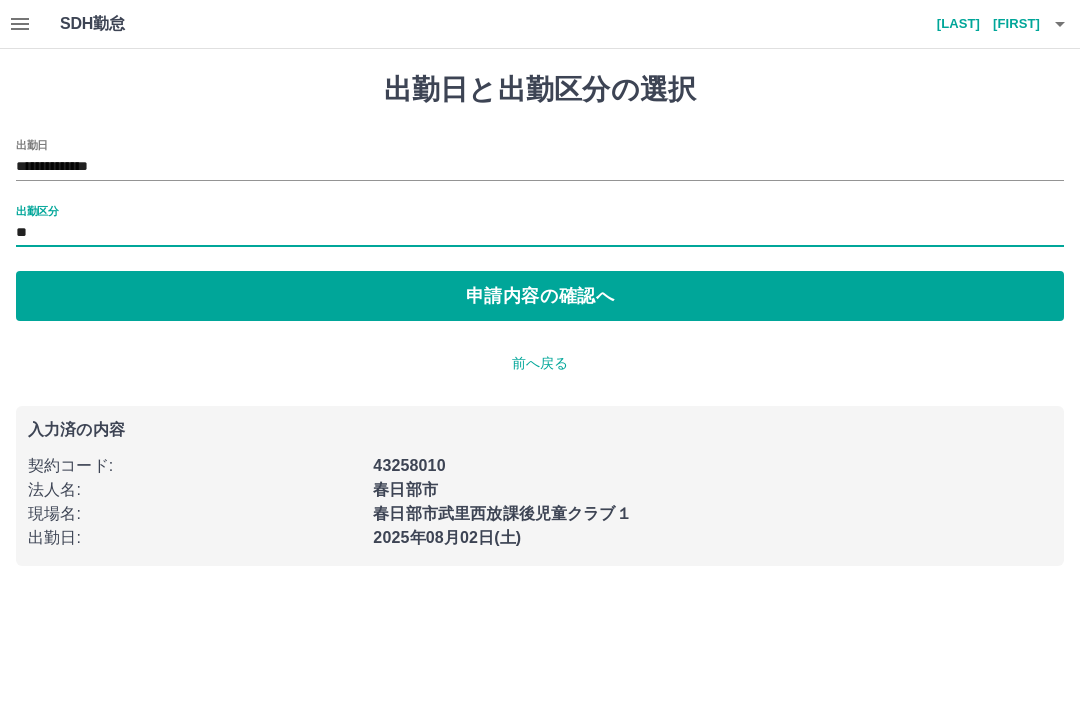 click on "申請内容の確認へ" at bounding box center [540, 296] 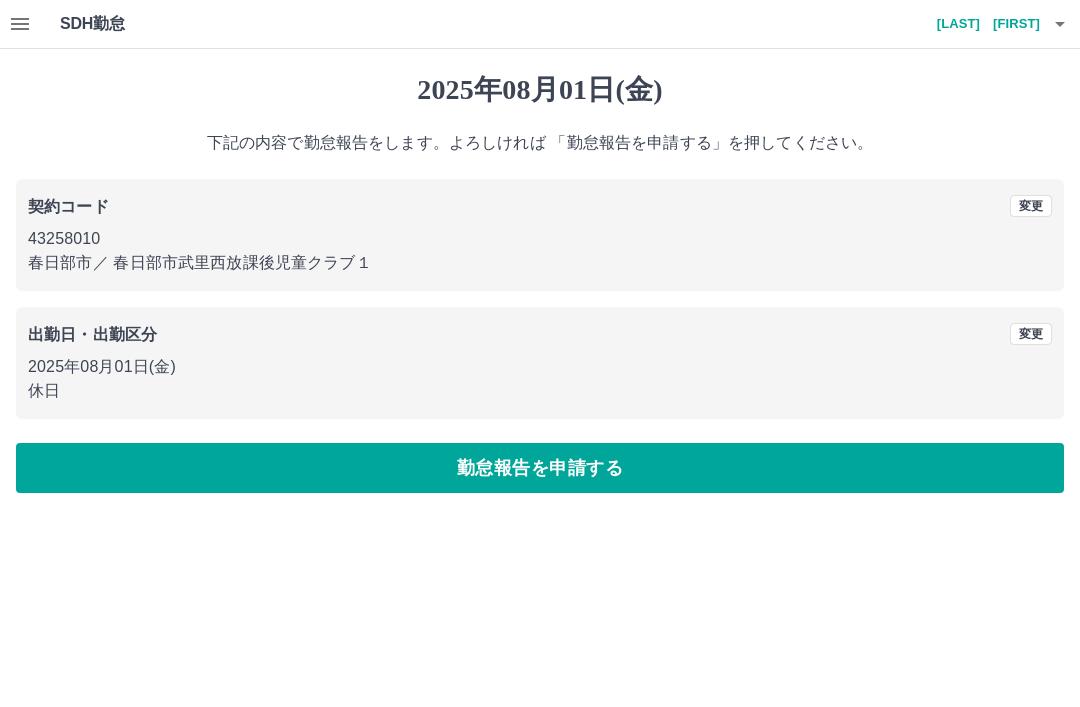 click on "勤怠報告を申請する" at bounding box center (540, 468) 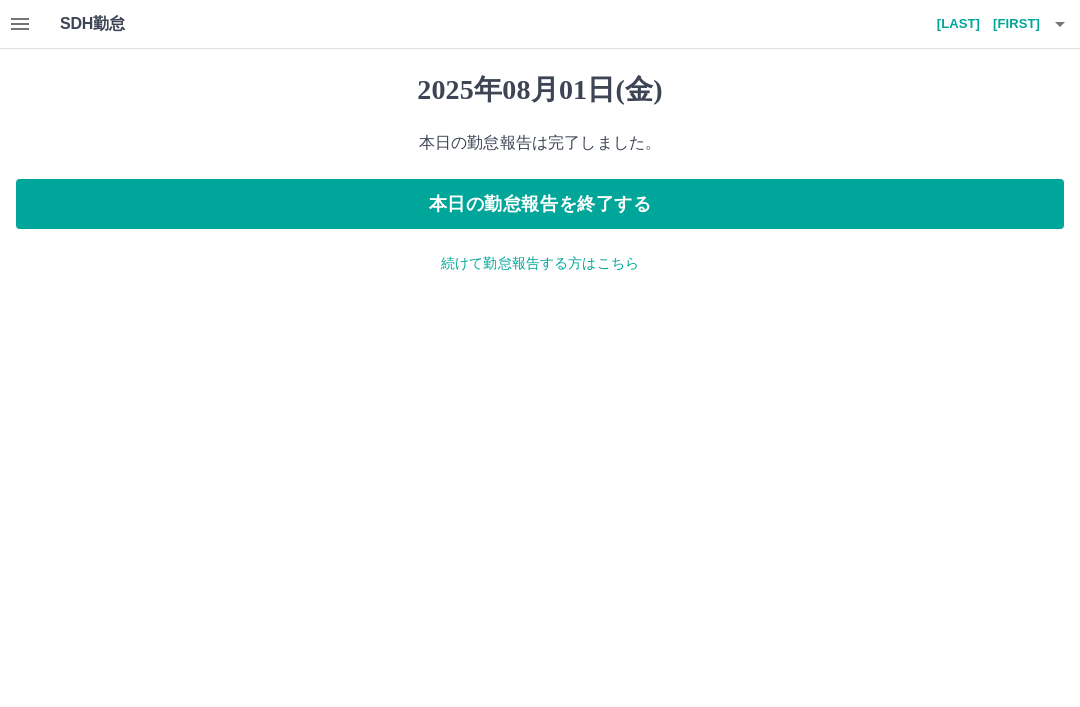 click on "続けて勤怠報告する方はこちら" at bounding box center (540, 263) 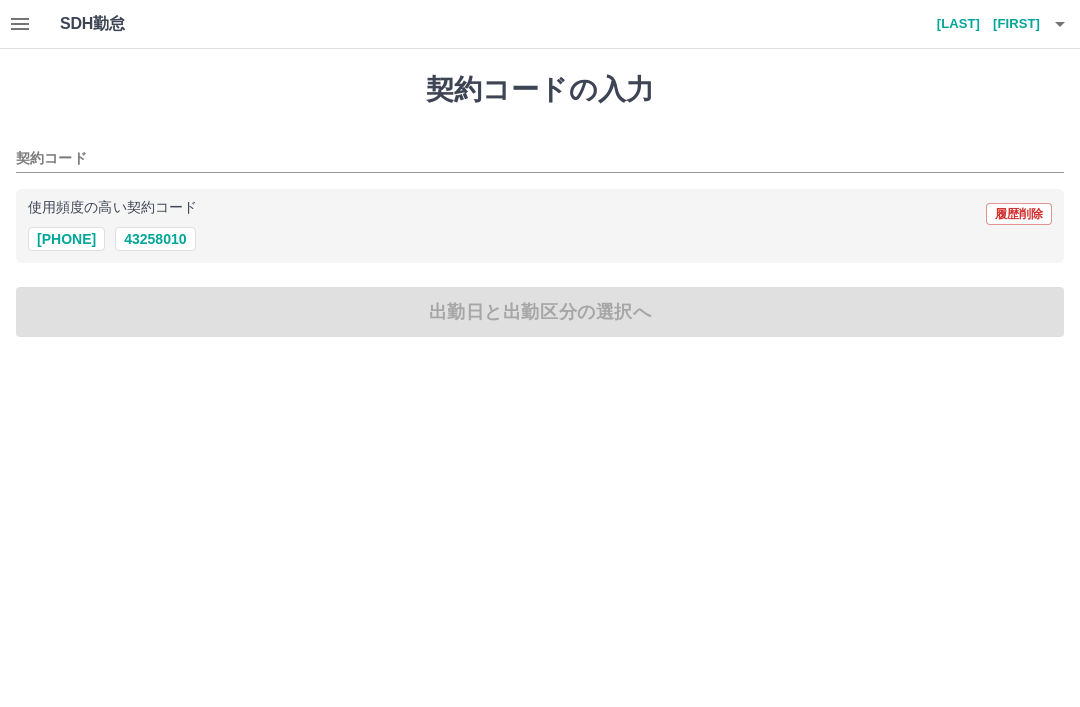 click on "43258010" at bounding box center (155, 239) 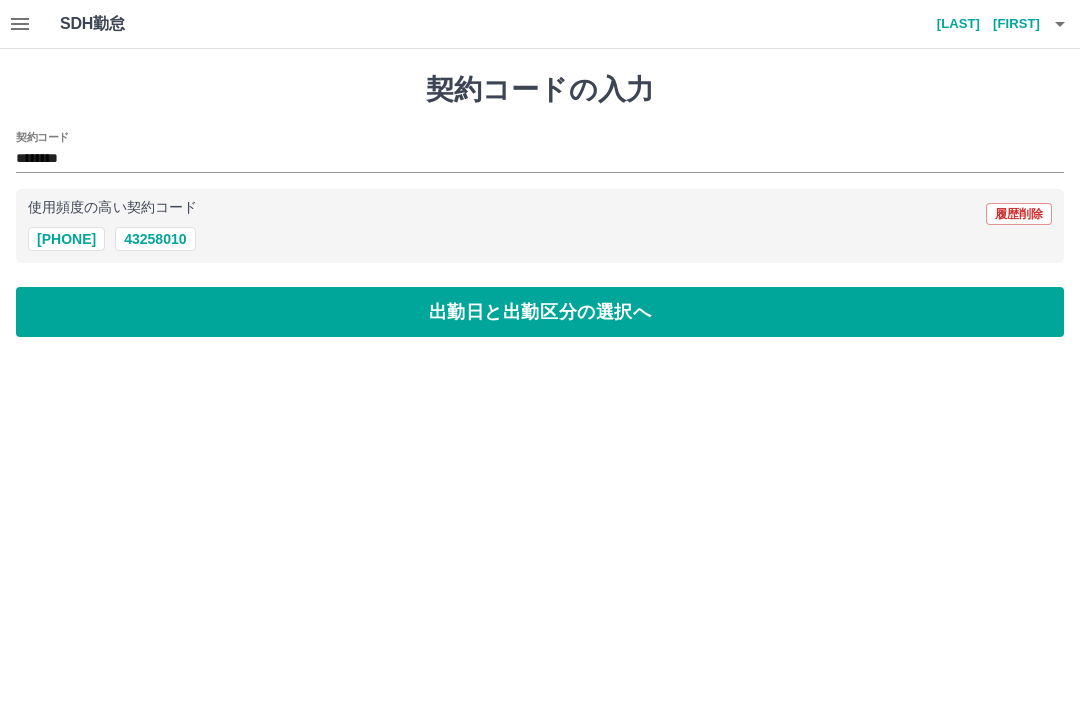 type on "********" 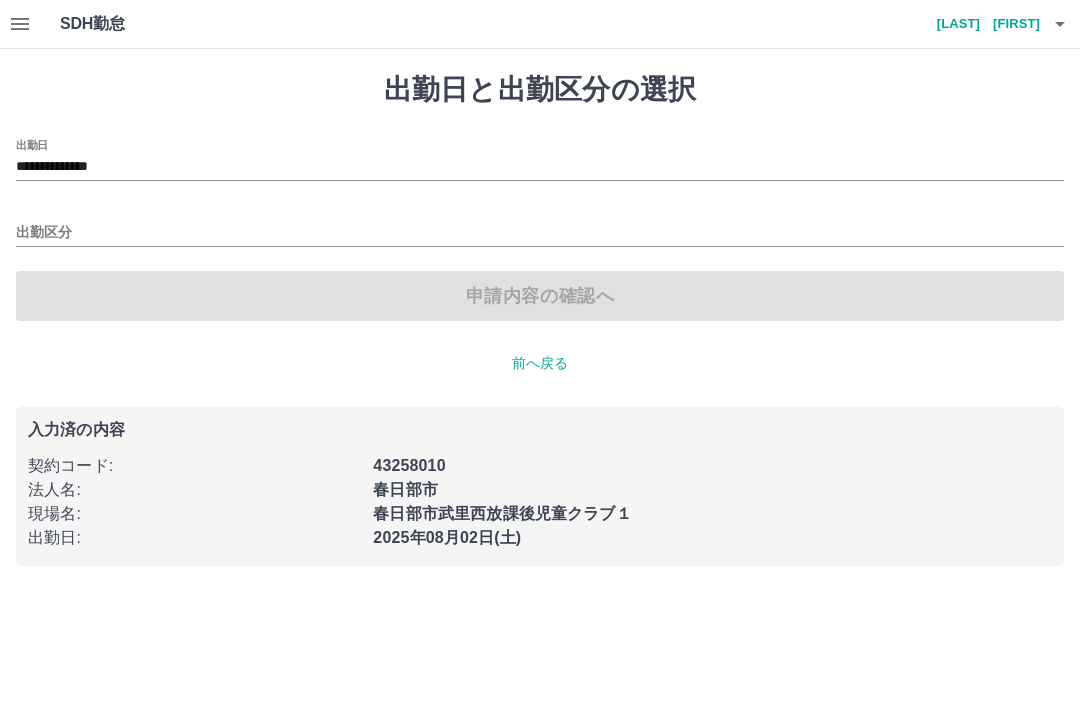 click on "**********" at bounding box center (540, 167) 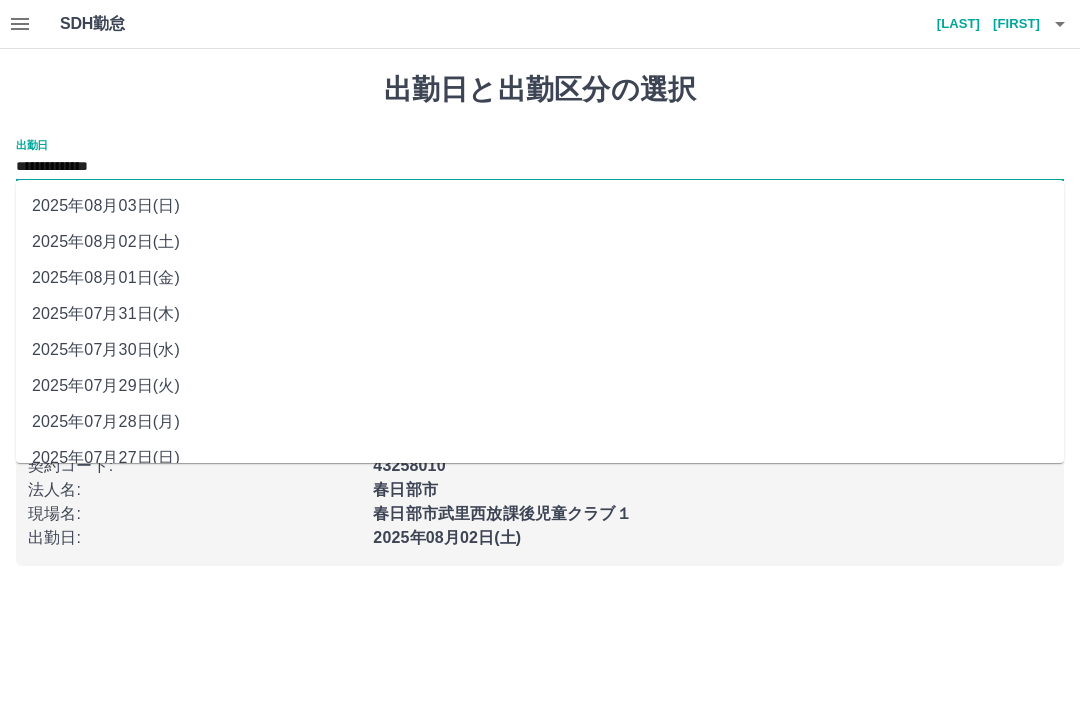 click on "2025年08月03日(日)" at bounding box center (540, 206) 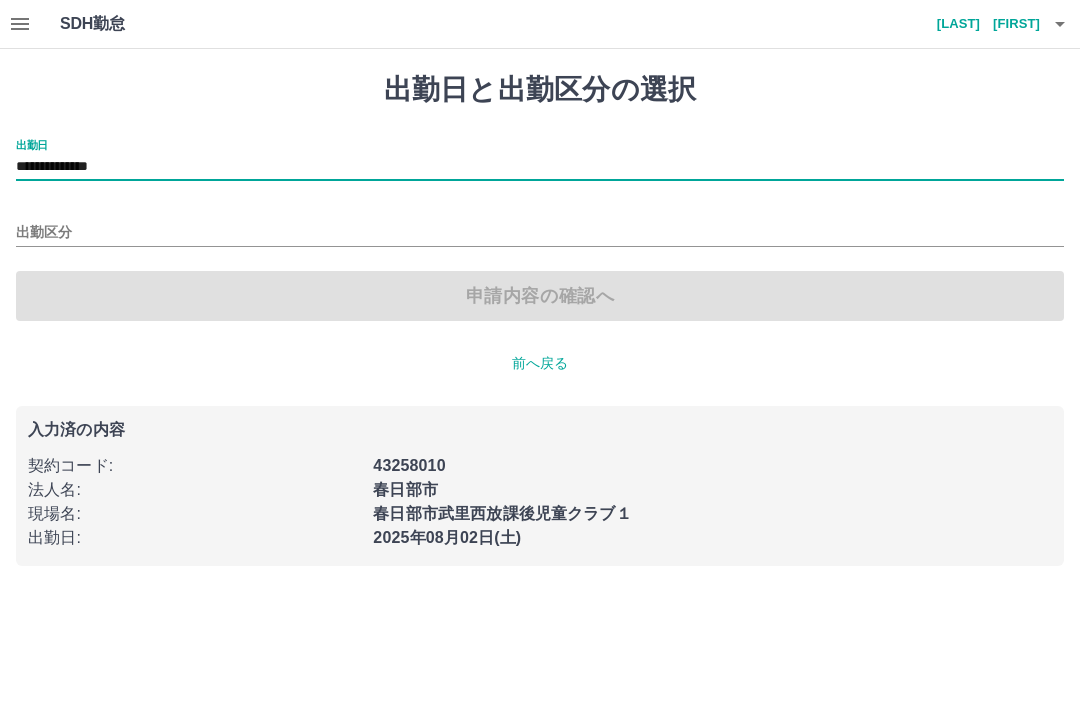 click on "出勤区分" at bounding box center (540, 233) 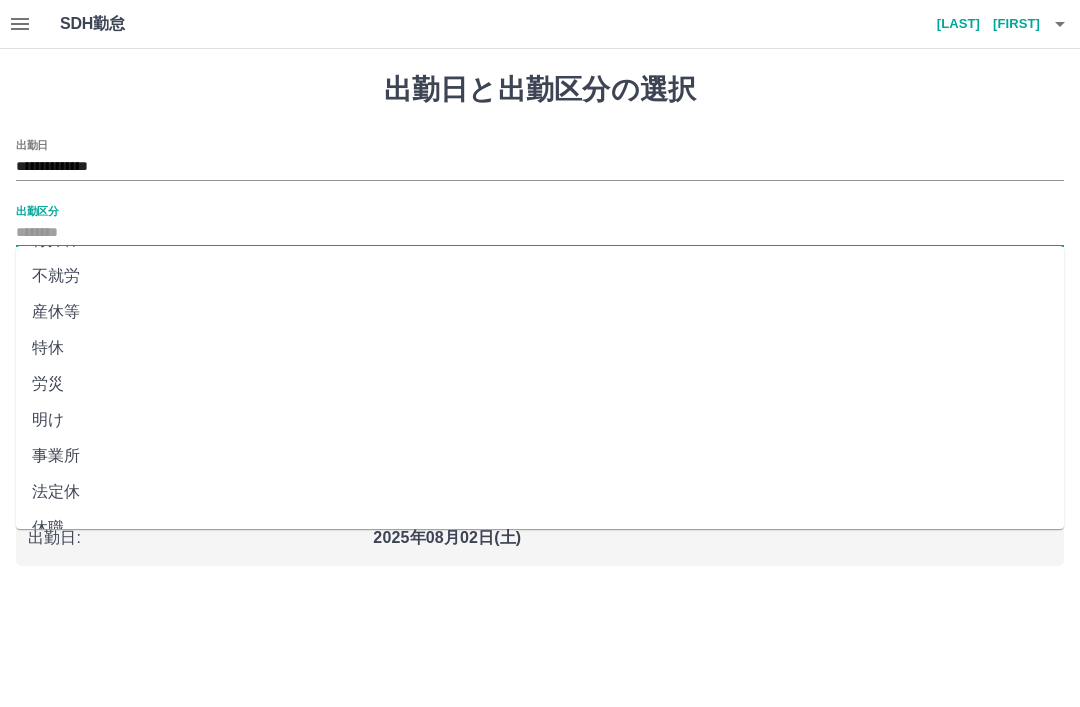 scroll, scrollTop: 356, scrollLeft: 0, axis: vertical 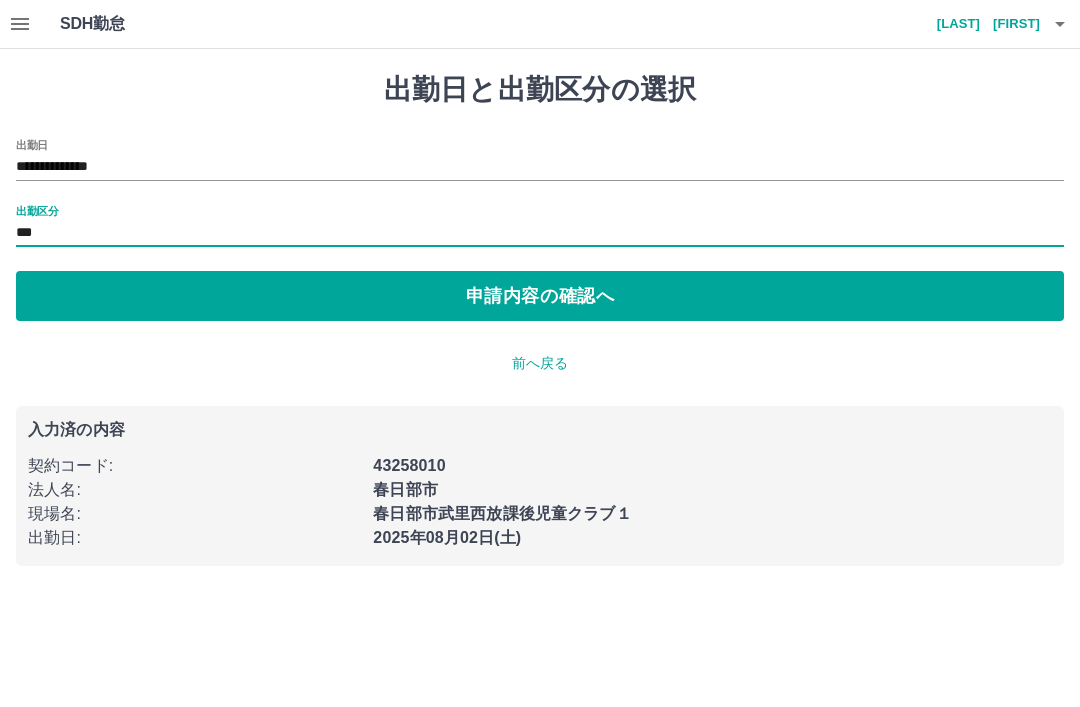 click on "申請内容の確認へ" at bounding box center (540, 296) 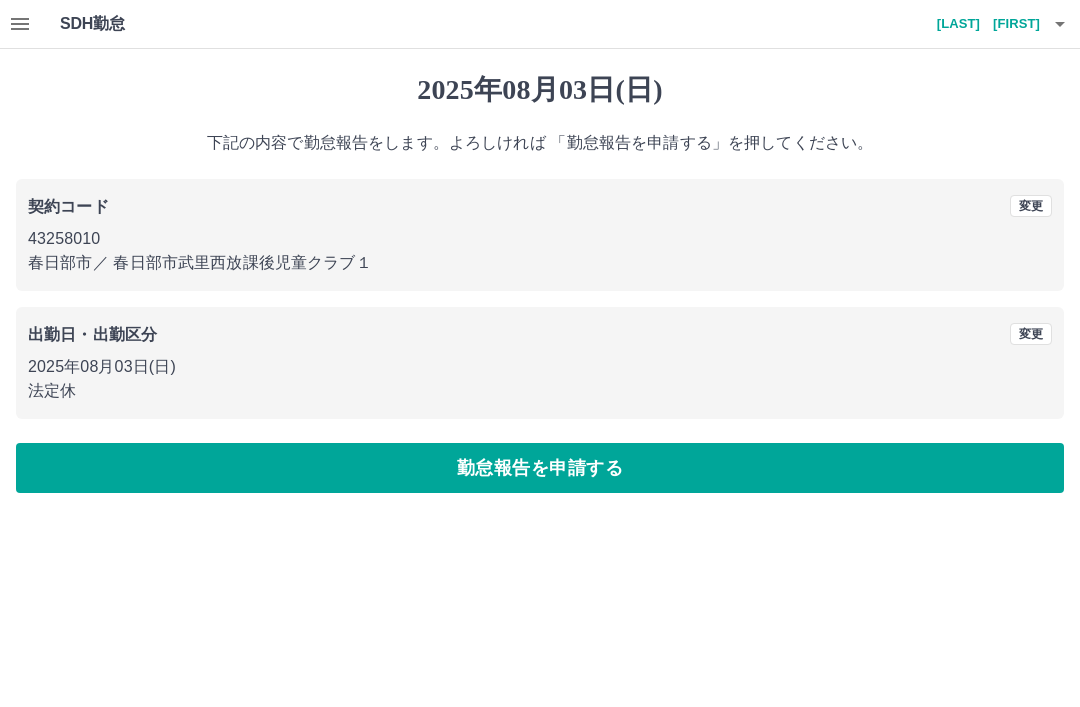 click on "勤怠報告を申請する" at bounding box center [540, 468] 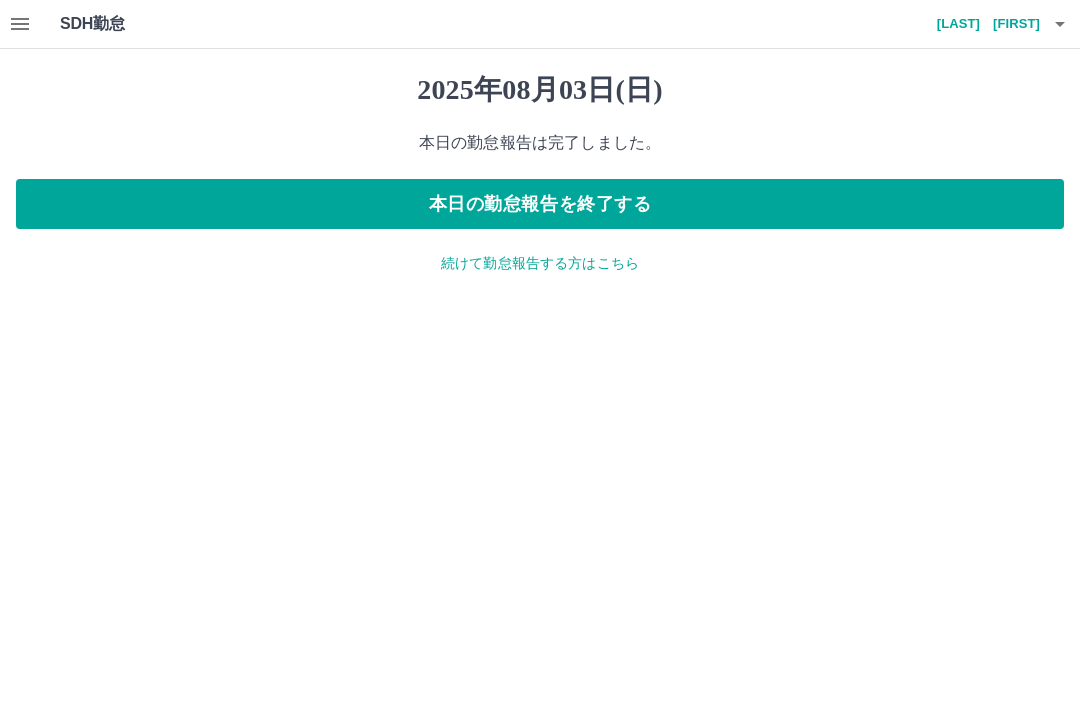 click on "続けて勤怠報告する方はこちら" at bounding box center (540, 263) 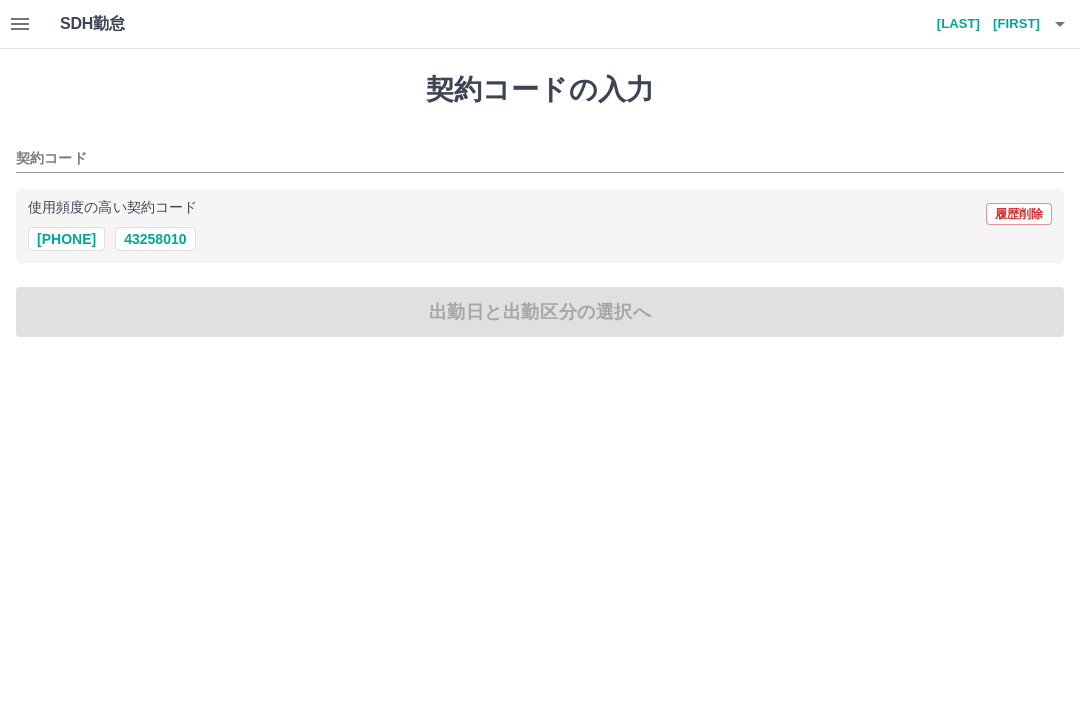 click on "43258010" at bounding box center (155, 239) 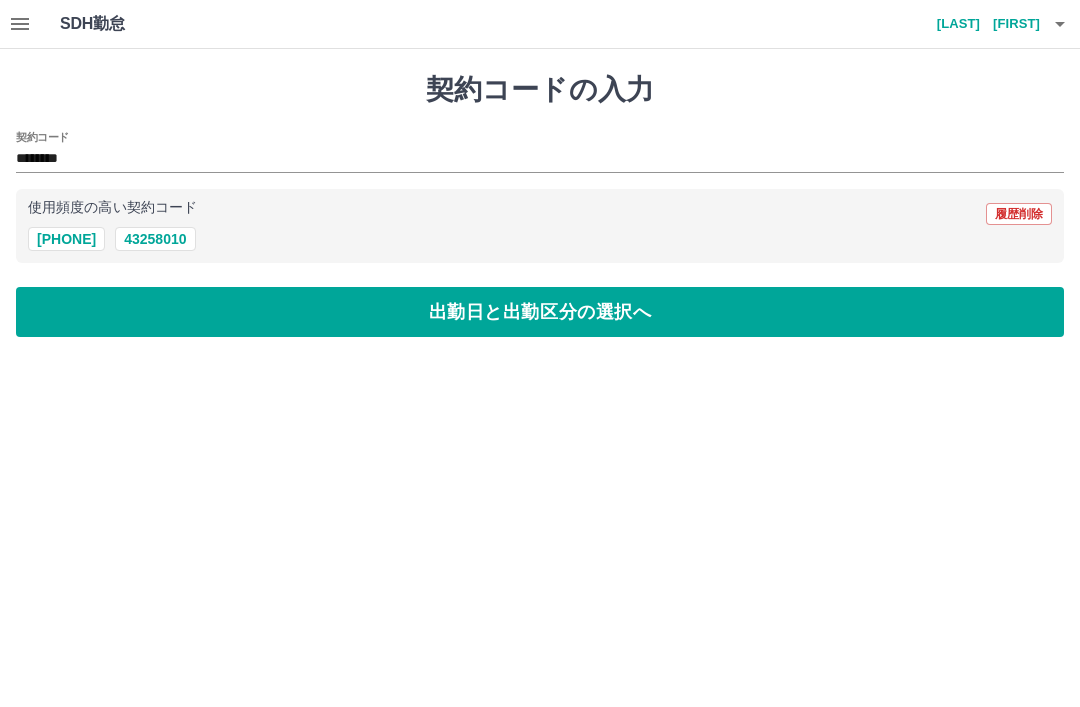 click on "出勤日と出勤区分の選択へ" at bounding box center [540, 312] 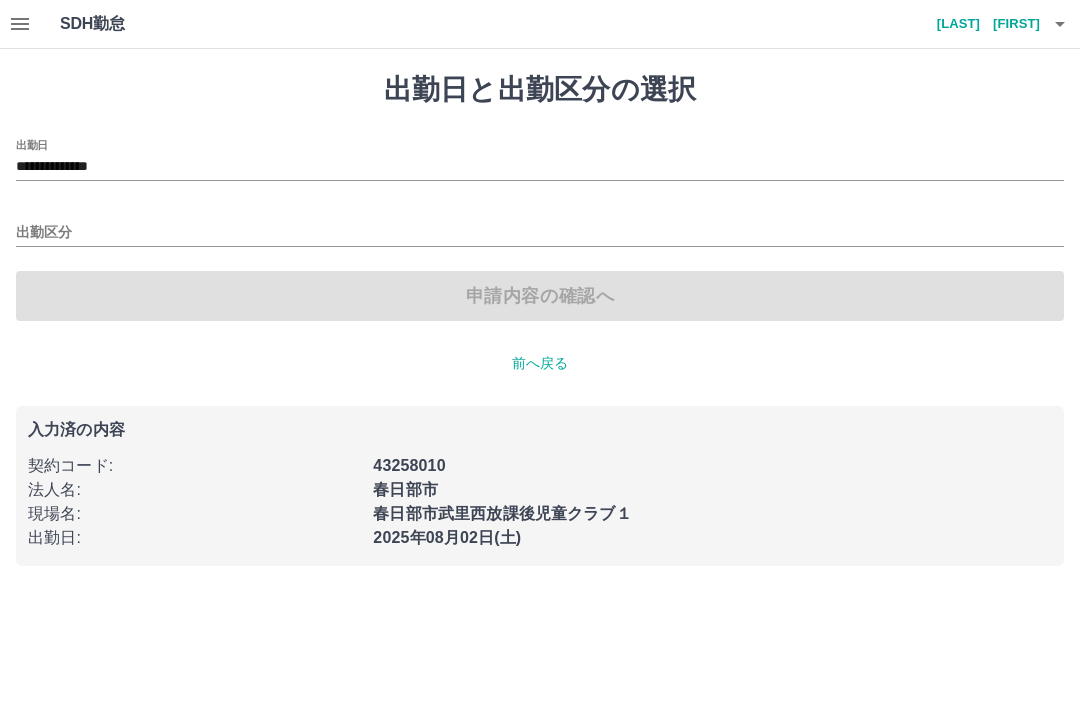 click on "出勤区分" at bounding box center [540, 233] 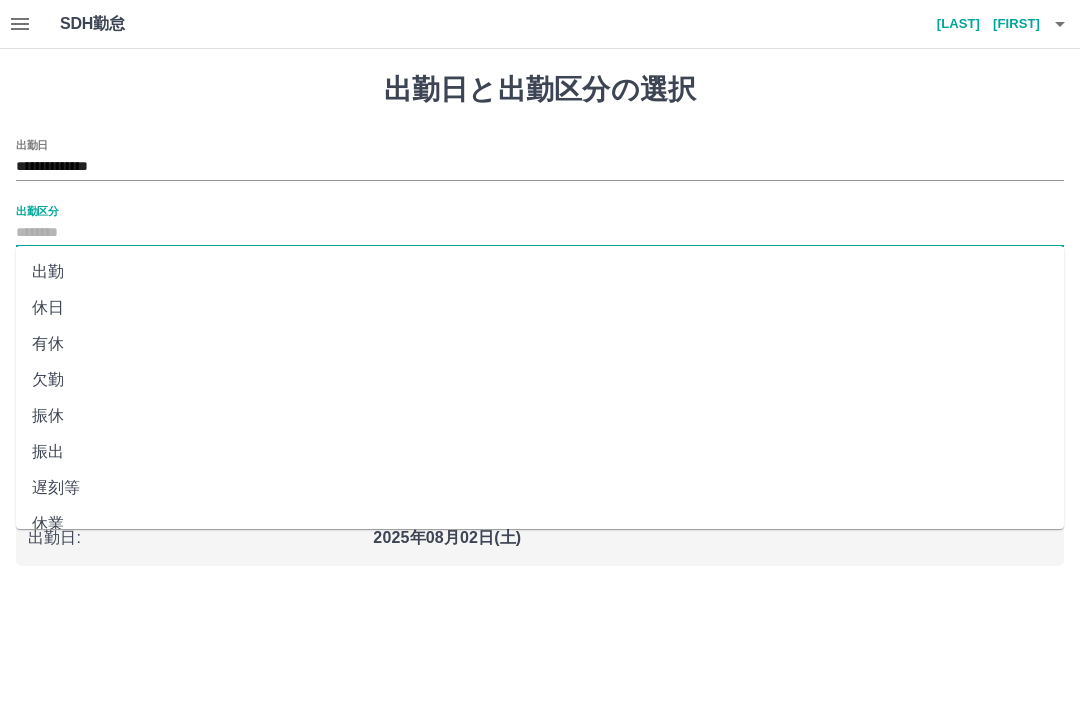 click on "休日" at bounding box center [540, 308] 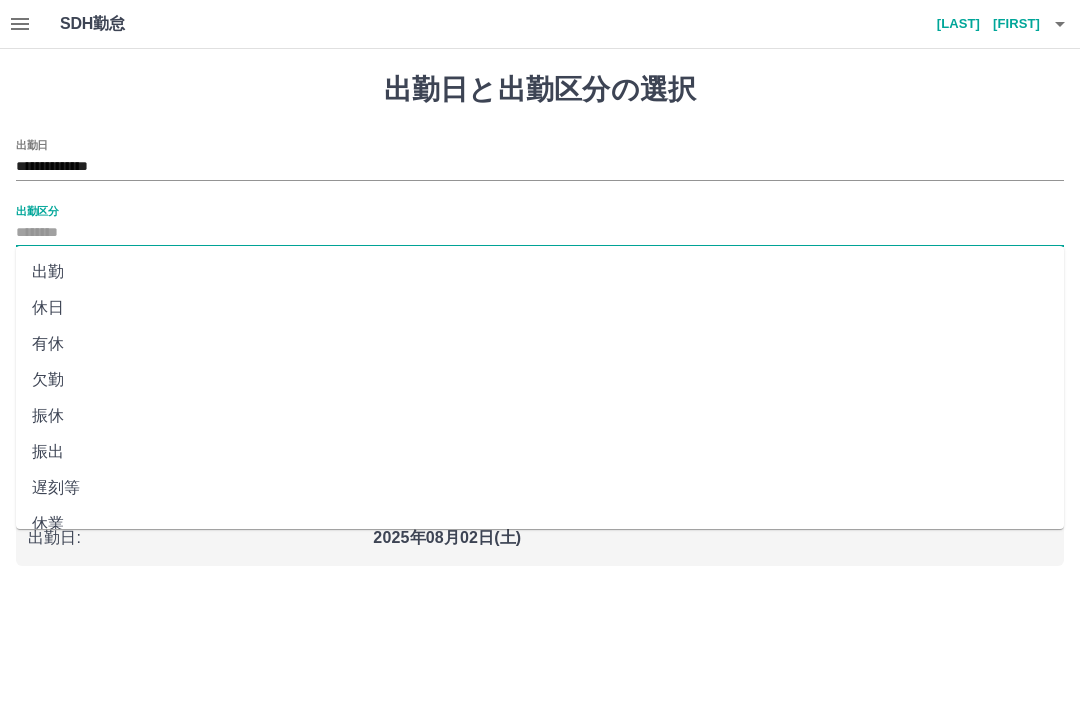 type on "**" 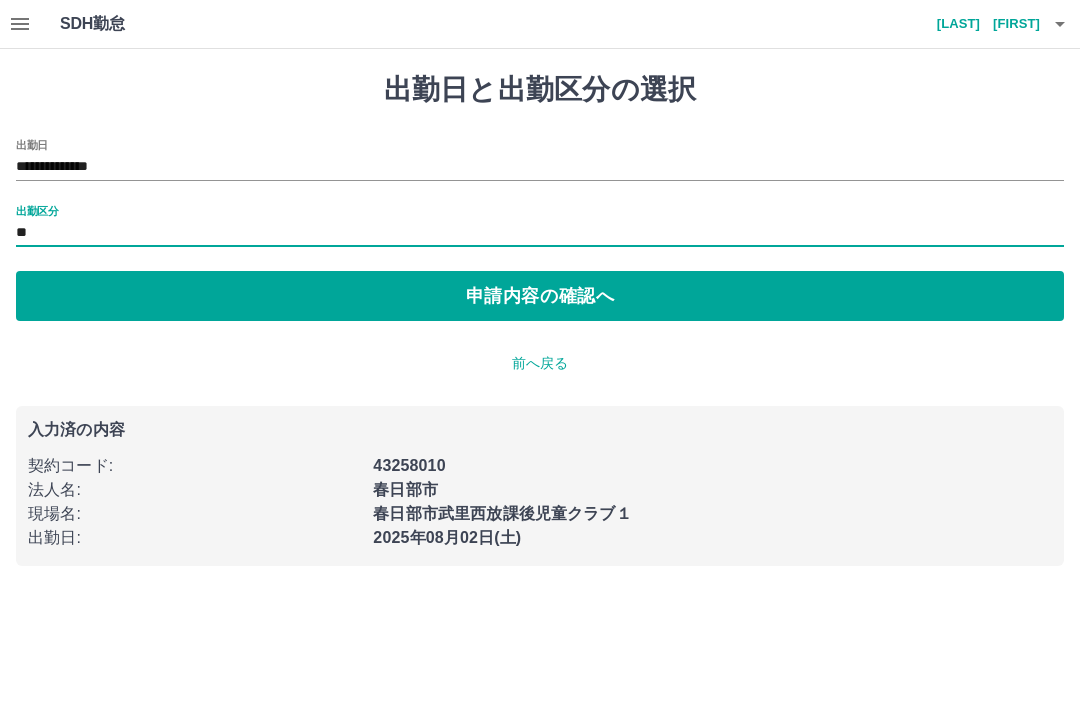 click on "申請内容の確認へ" at bounding box center (540, 296) 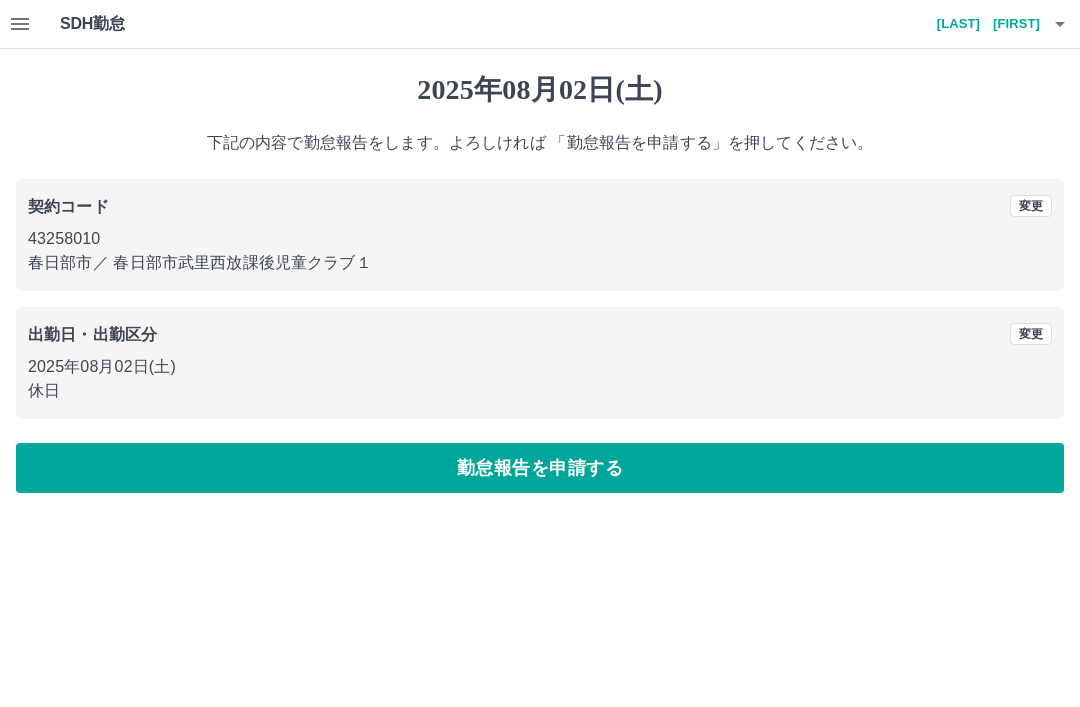 click on "勤怠報告を申請する" at bounding box center [540, 468] 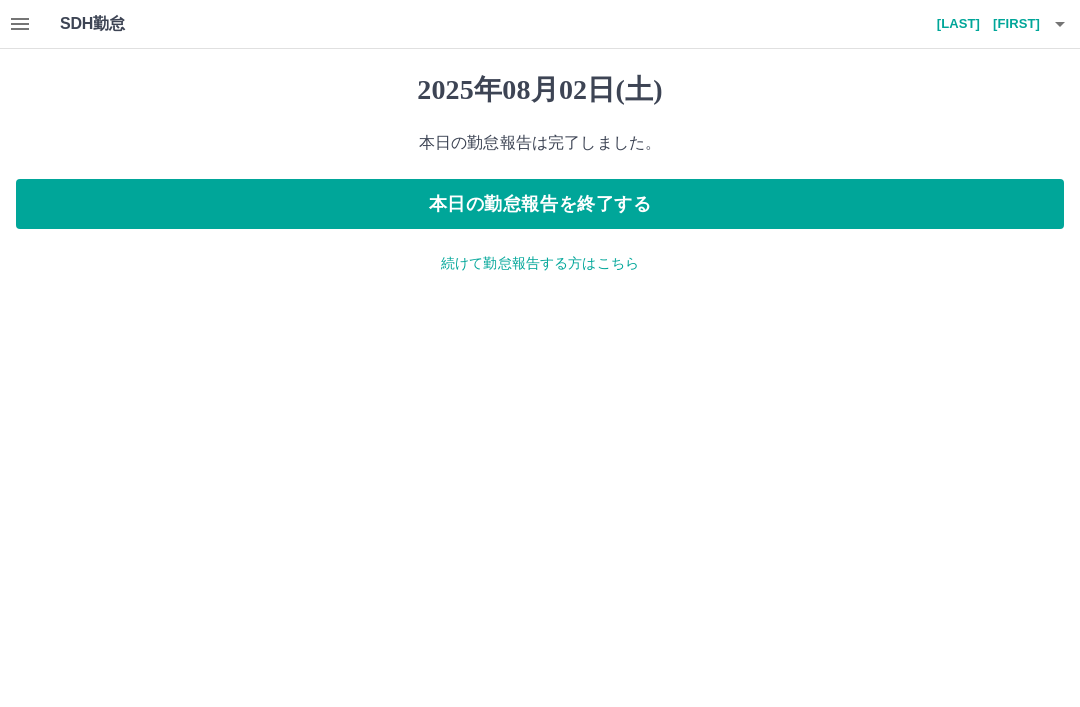 click on "[LAST]　[FIRST]" at bounding box center [980, 24] 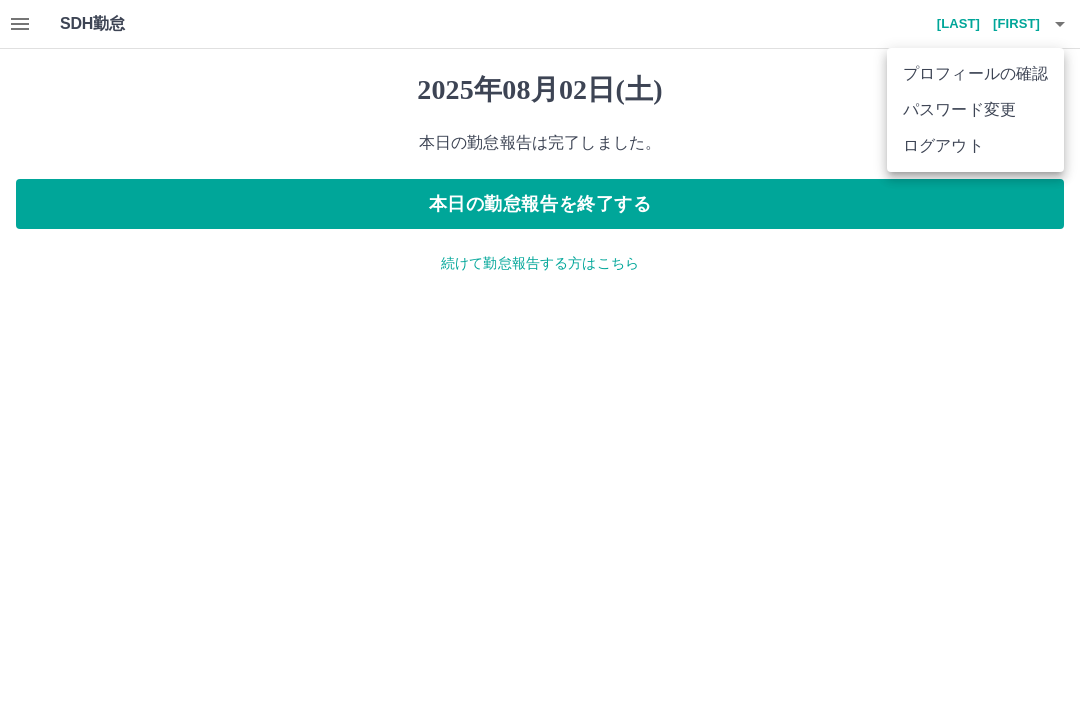 click on "ログアウト" at bounding box center (975, 146) 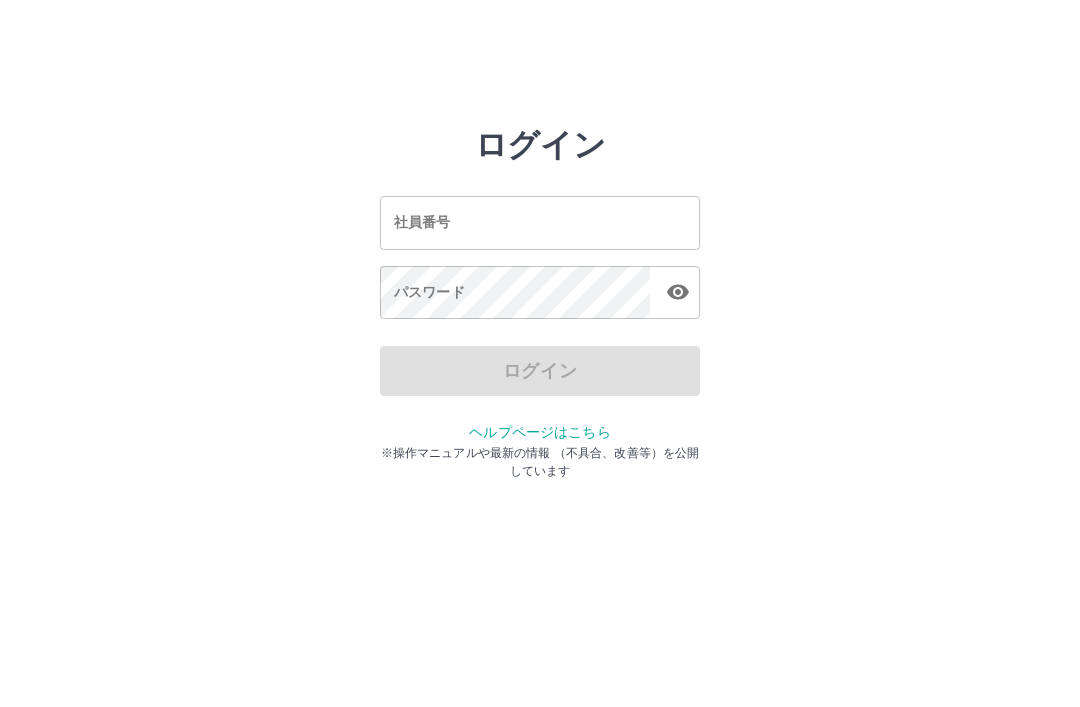 scroll, scrollTop: 0, scrollLeft: 0, axis: both 